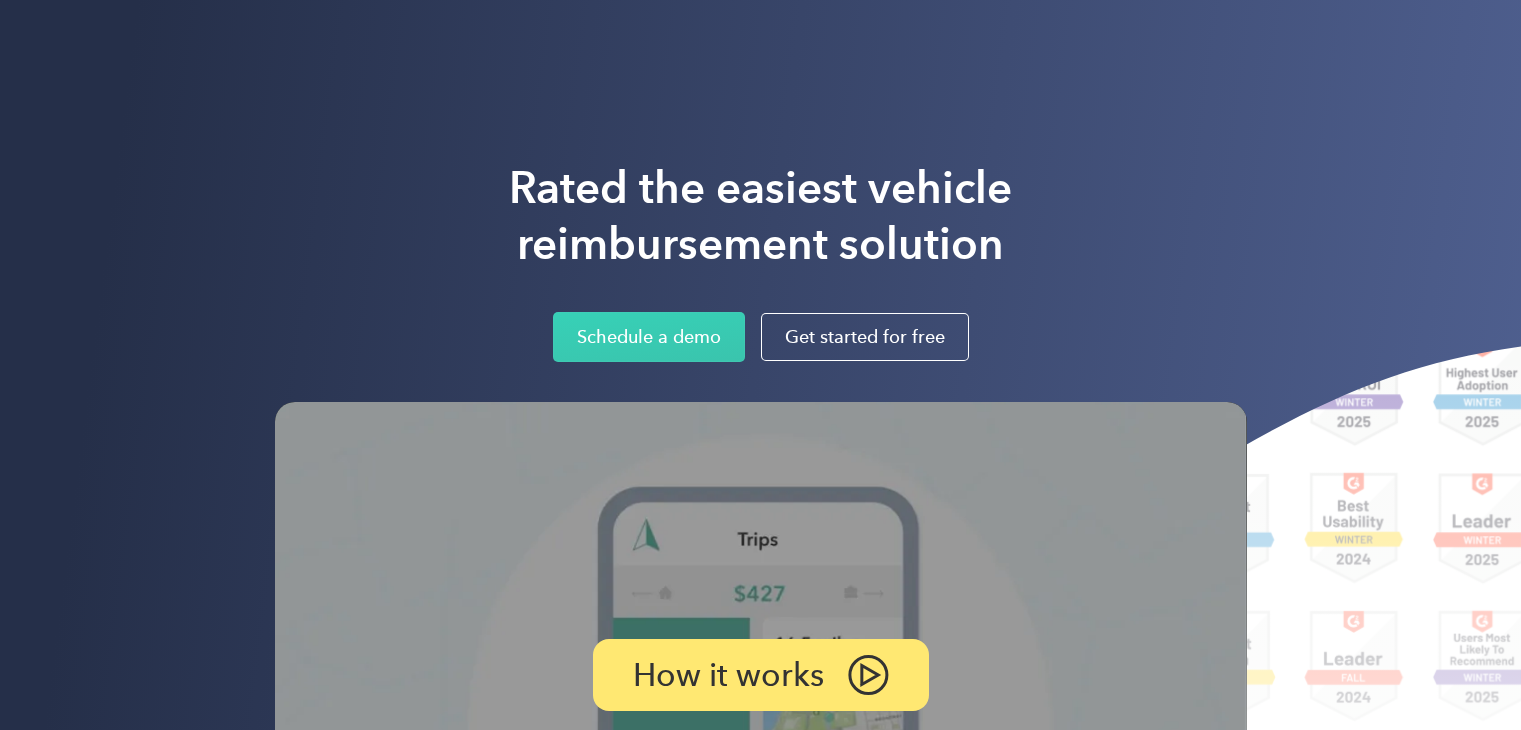 scroll, scrollTop: 0, scrollLeft: 0, axis: both 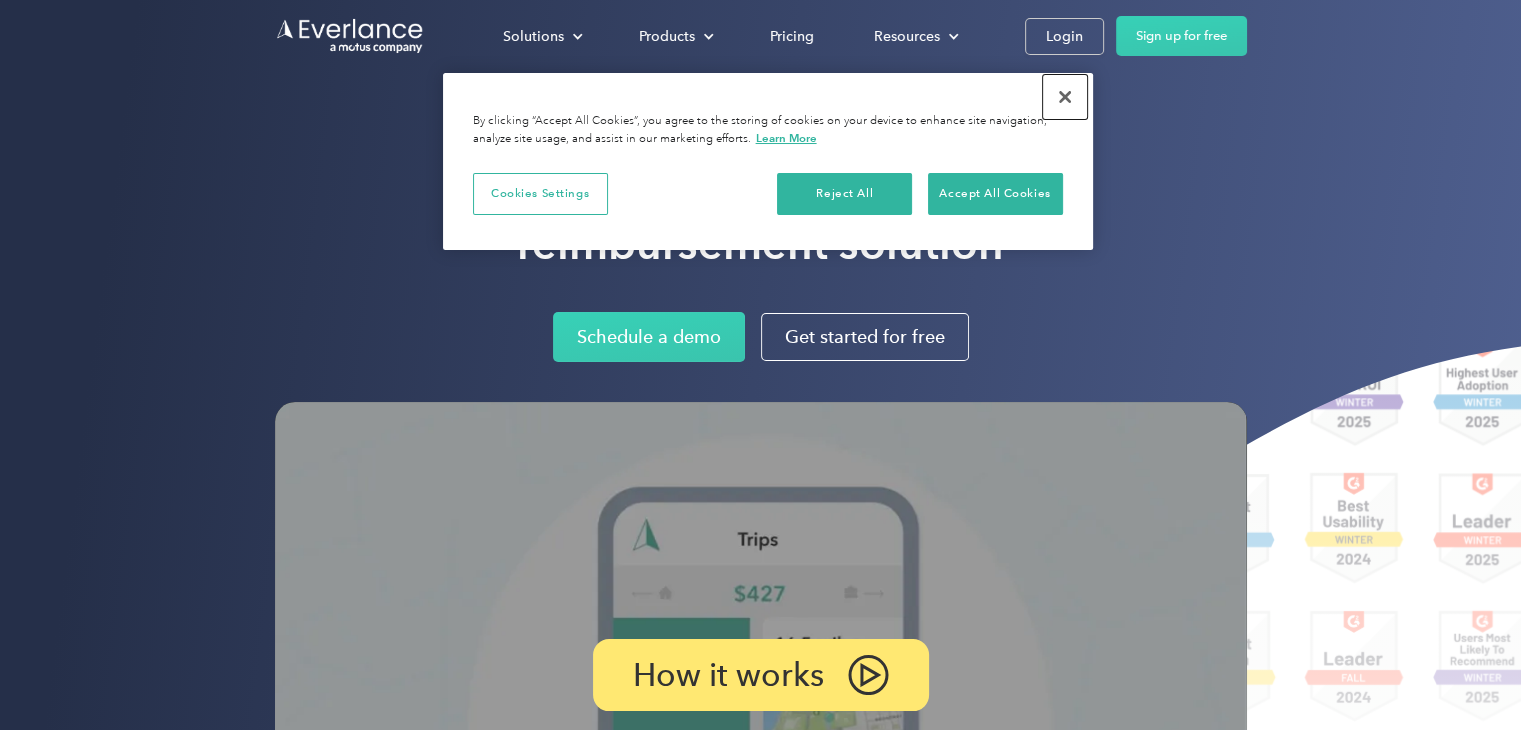 click at bounding box center (1065, 97) 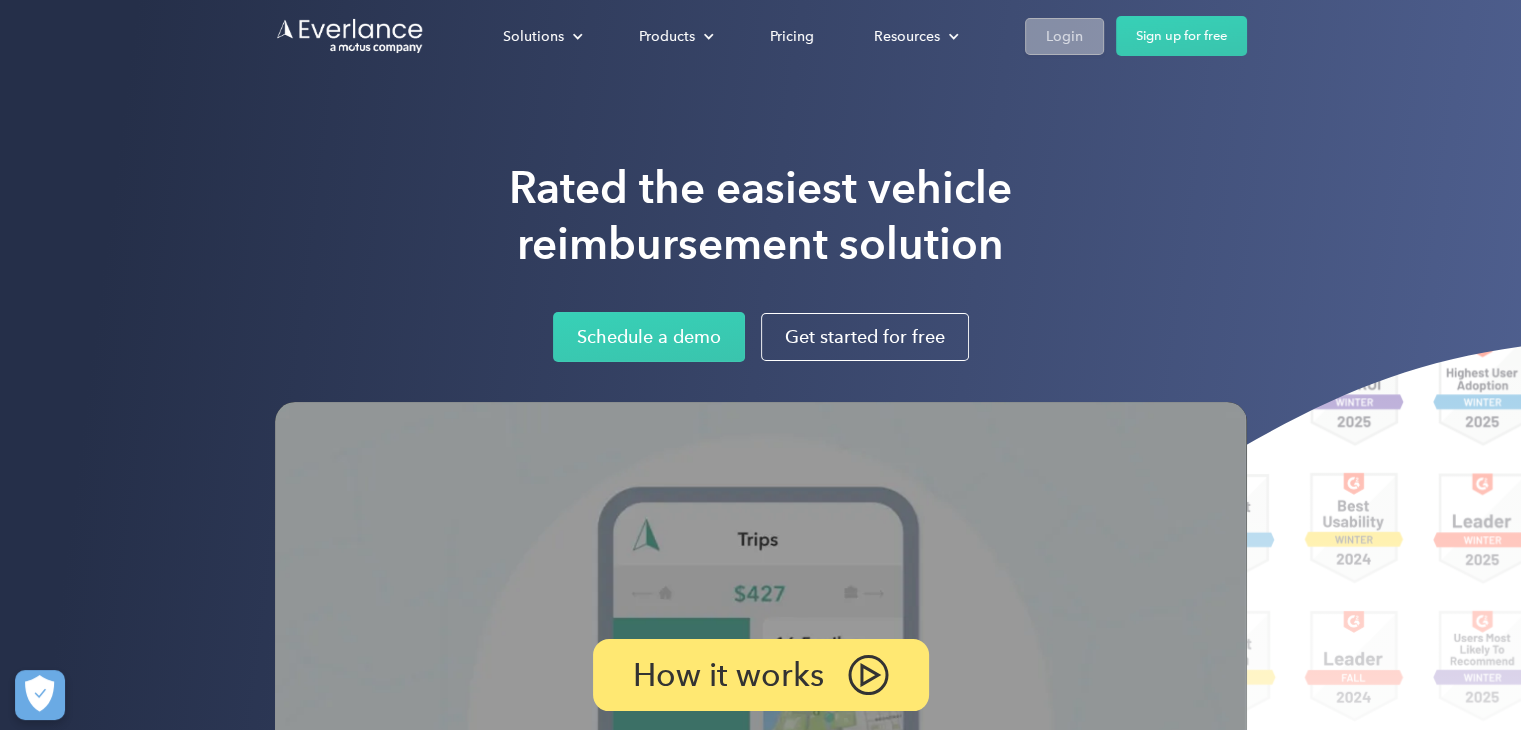 click on "Login" at bounding box center [1064, 36] 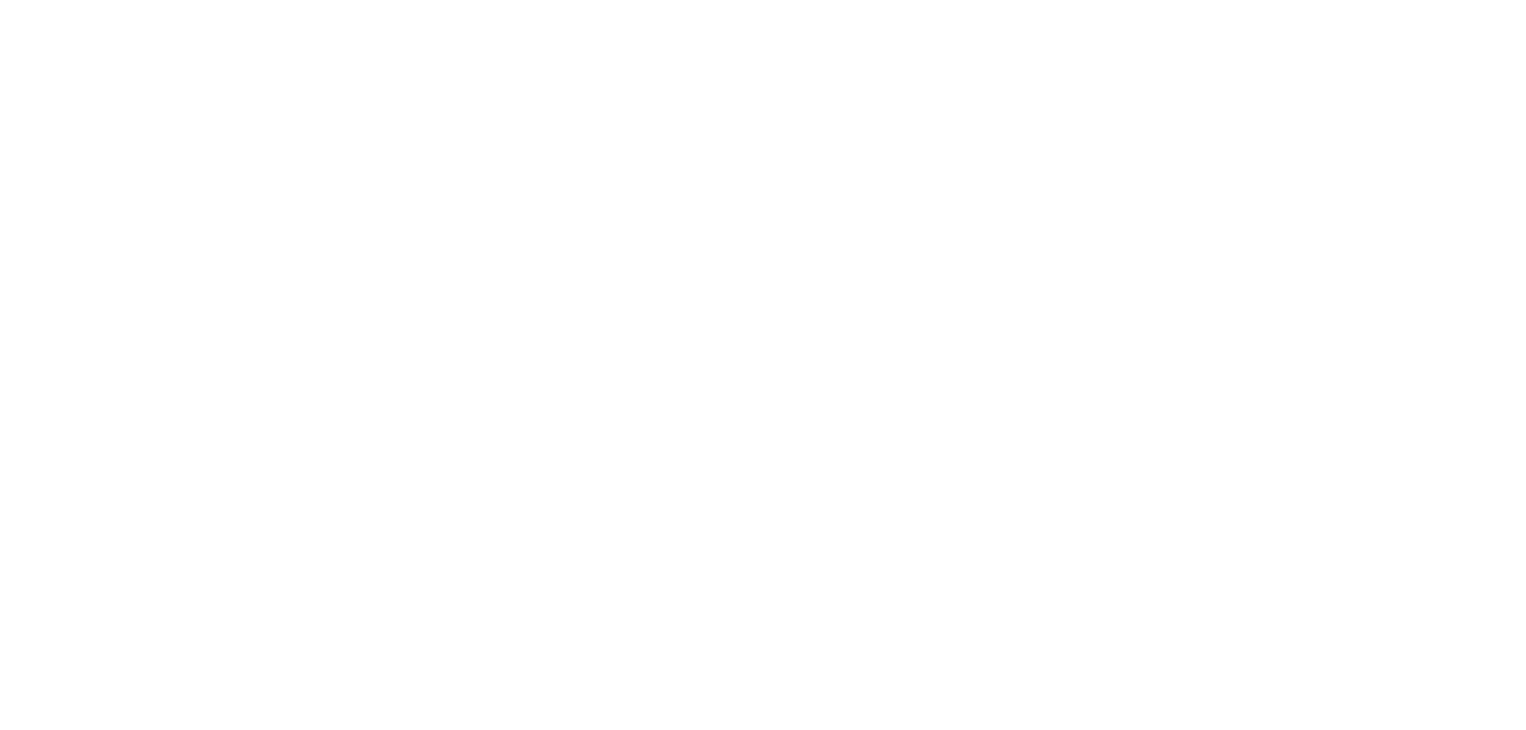 scroll, scrollTop: 0, scrollLeft: 0, axis: both 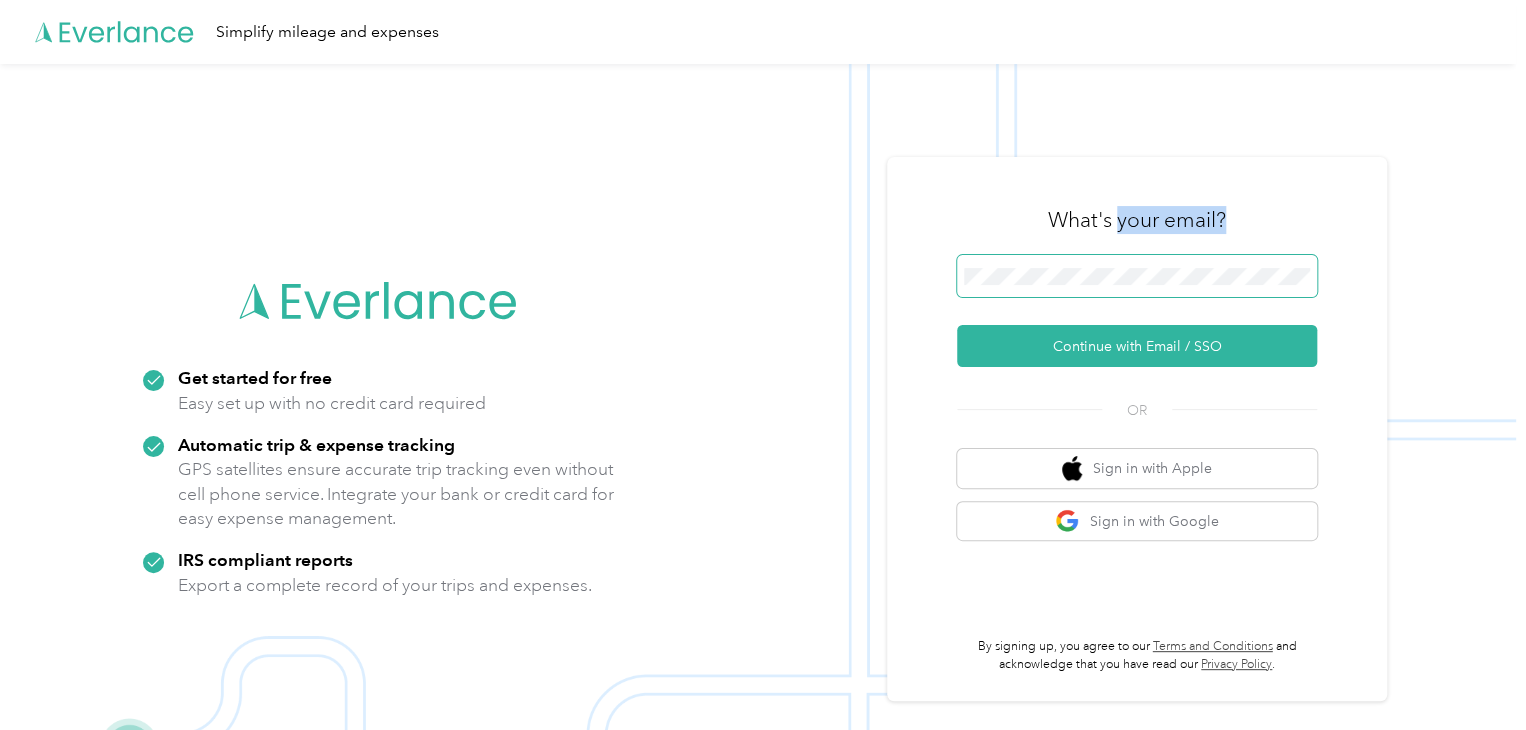 drag, startPoint x: 1124, startPoint y: 252, endPoint x: 1124, endPoint y: 266, distance: 14 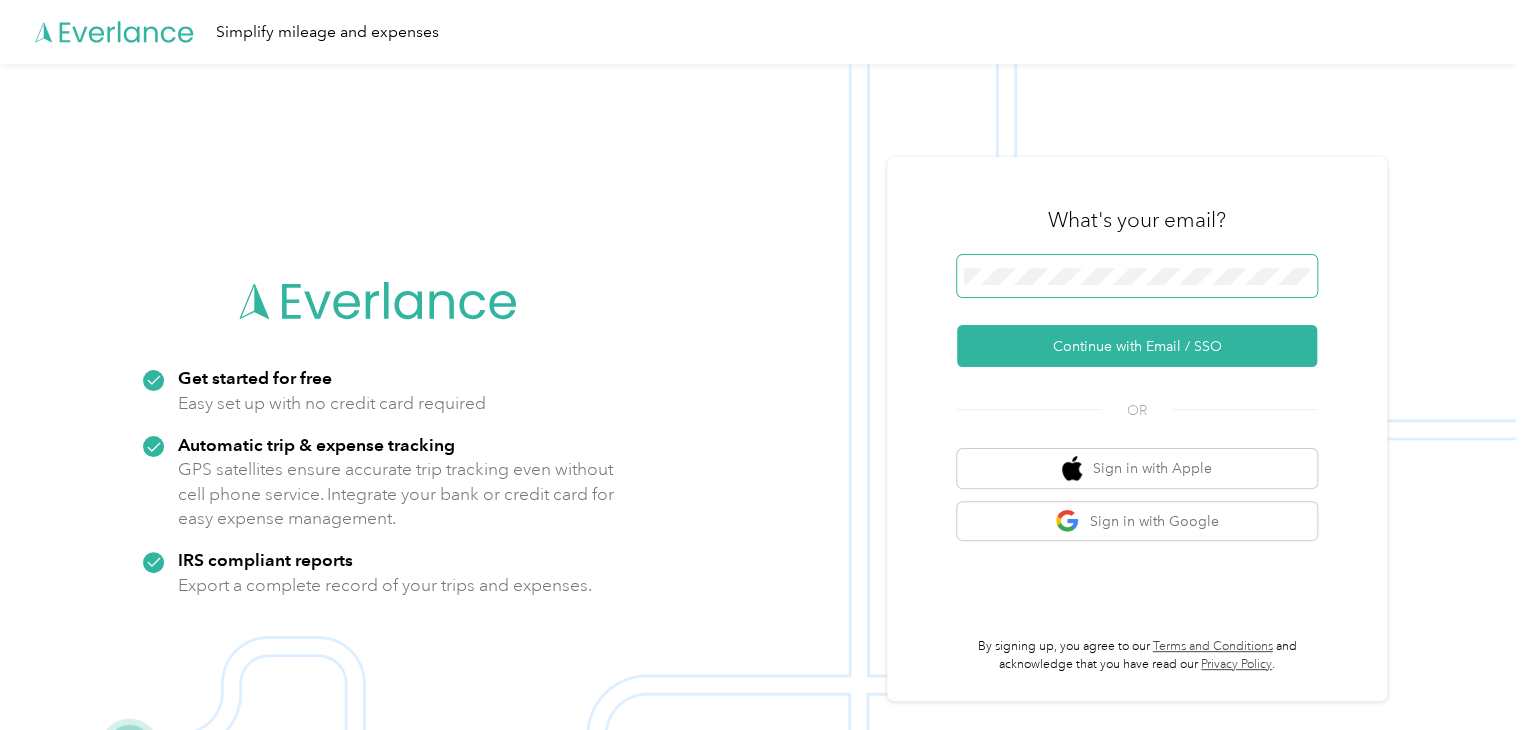 click at bounding box center [1137, 276] 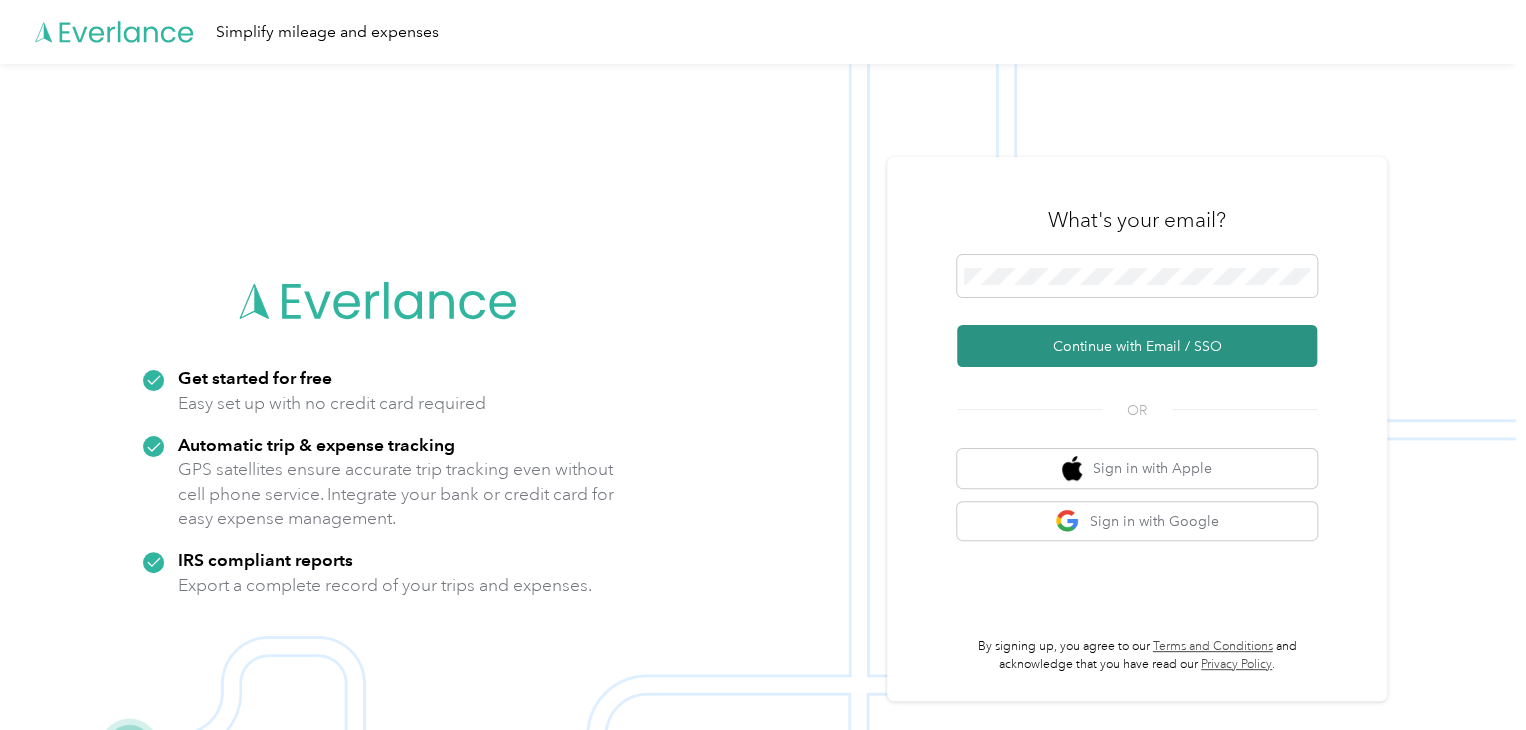 click on "Continue with Email / SSO" at bounding box center [1137, 346] 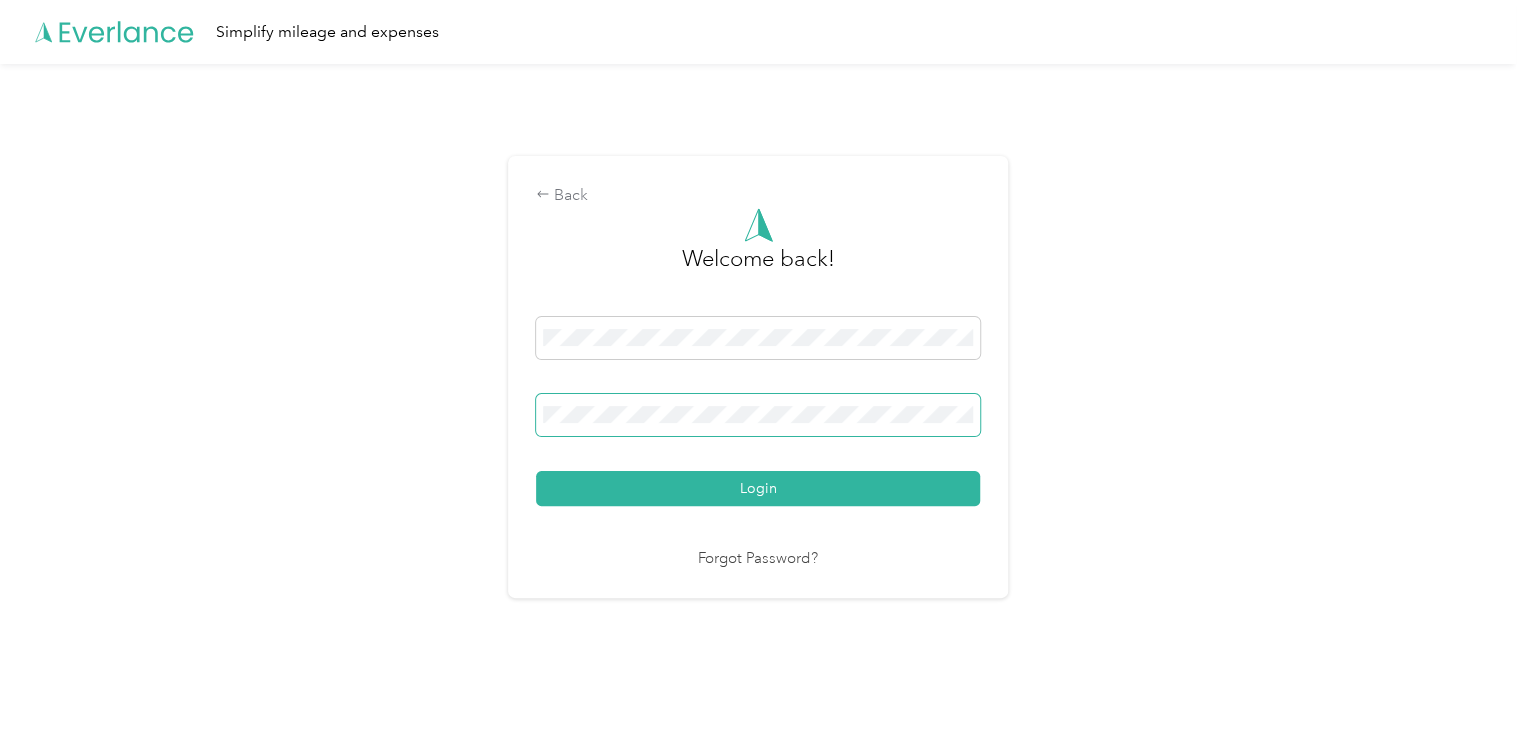 click on "Login" at bounding box center (758, 488) 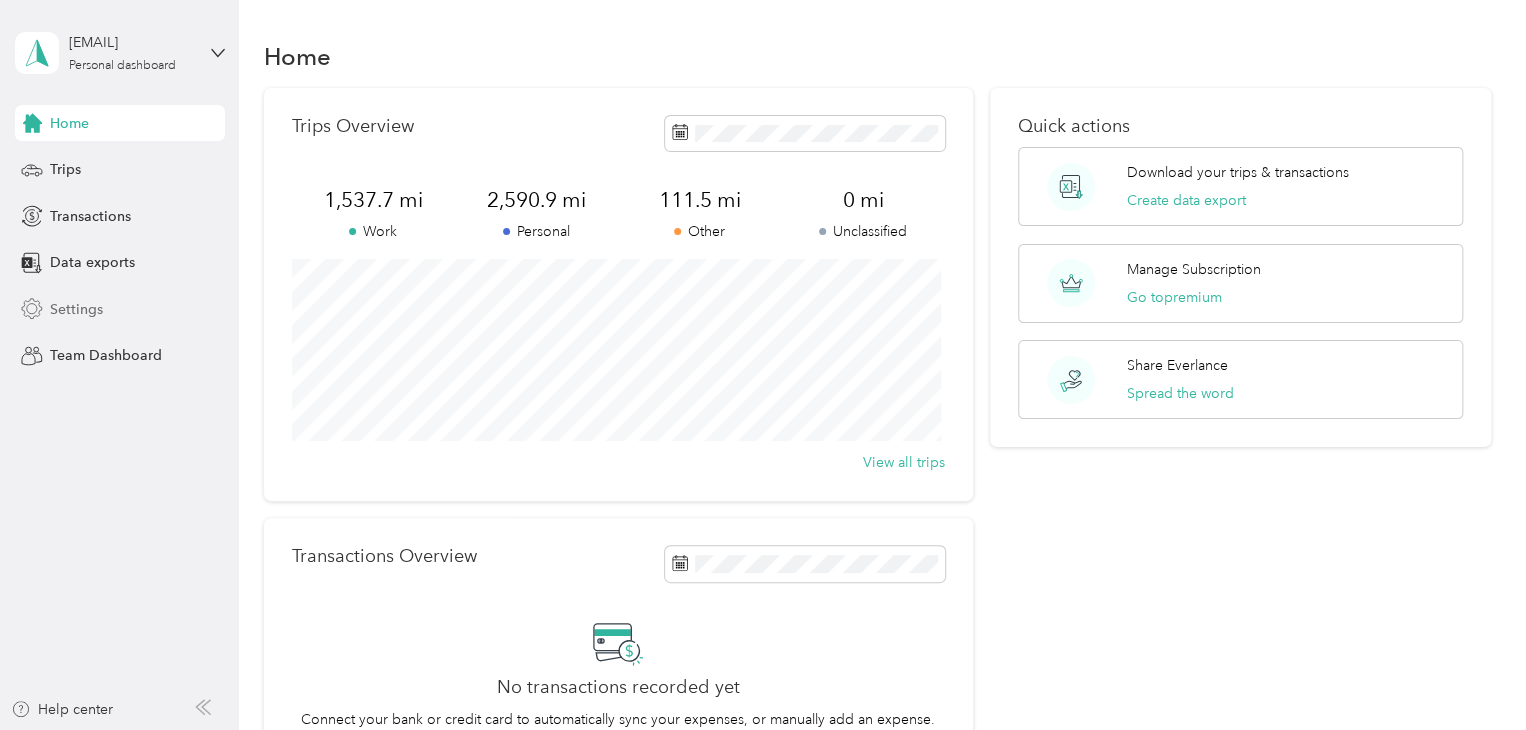 click on "Settings" at bounding box center (76, 309) 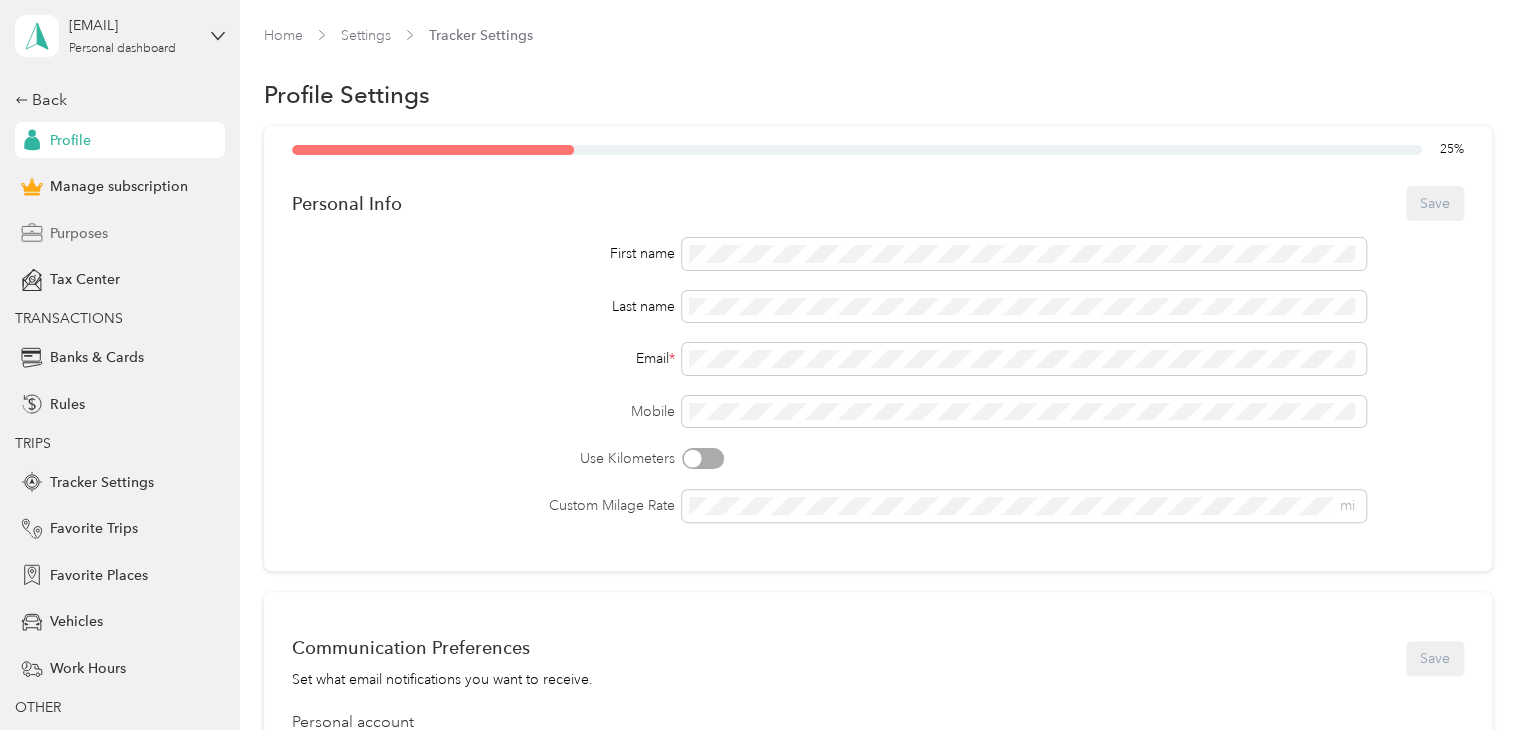 scroll, scrollTop: 0, scrollLeft: 0, axis: both 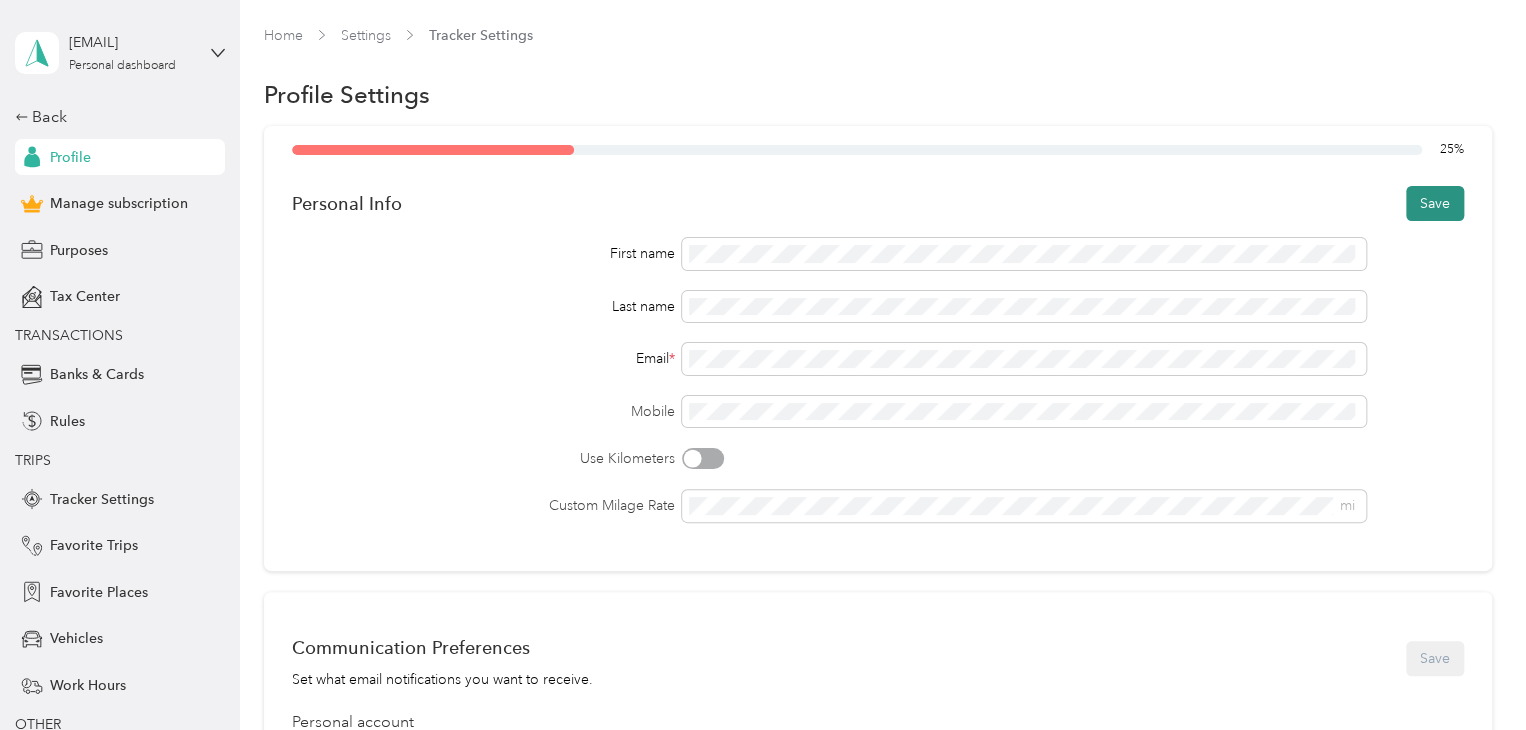 click on "Save" at bounding box center [1435, 203] 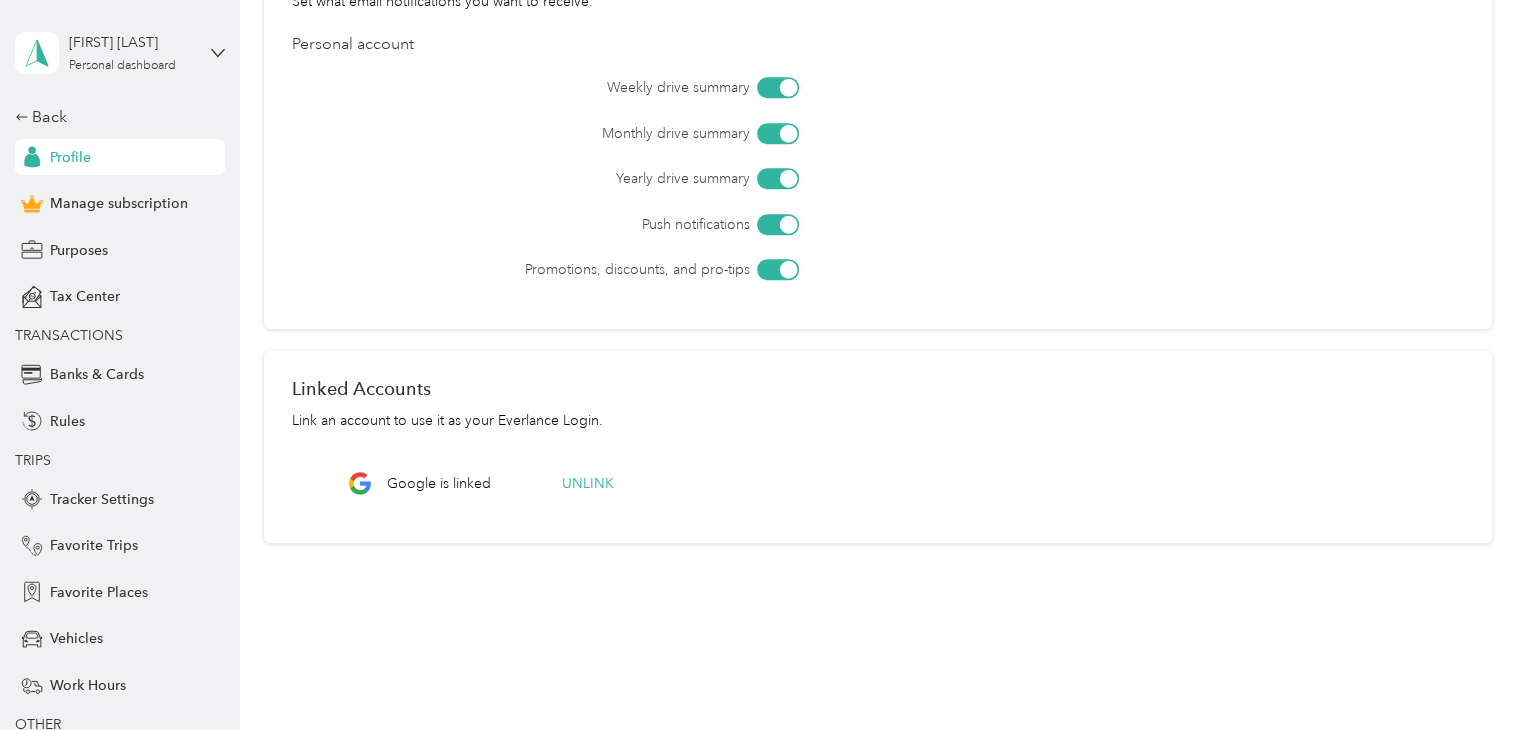 scroll, scrollTop: 715, scrollLeft: 0, axis: vertical 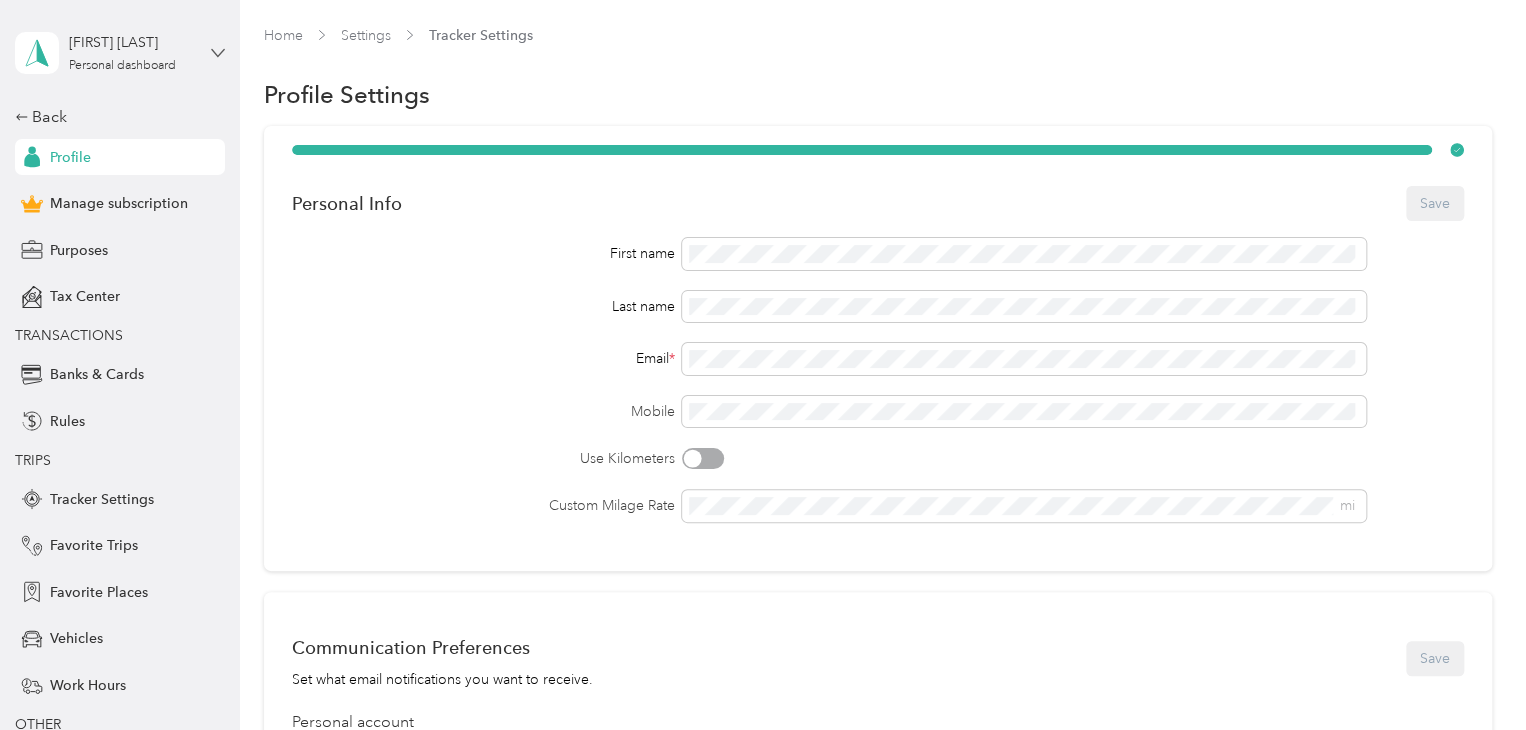 click 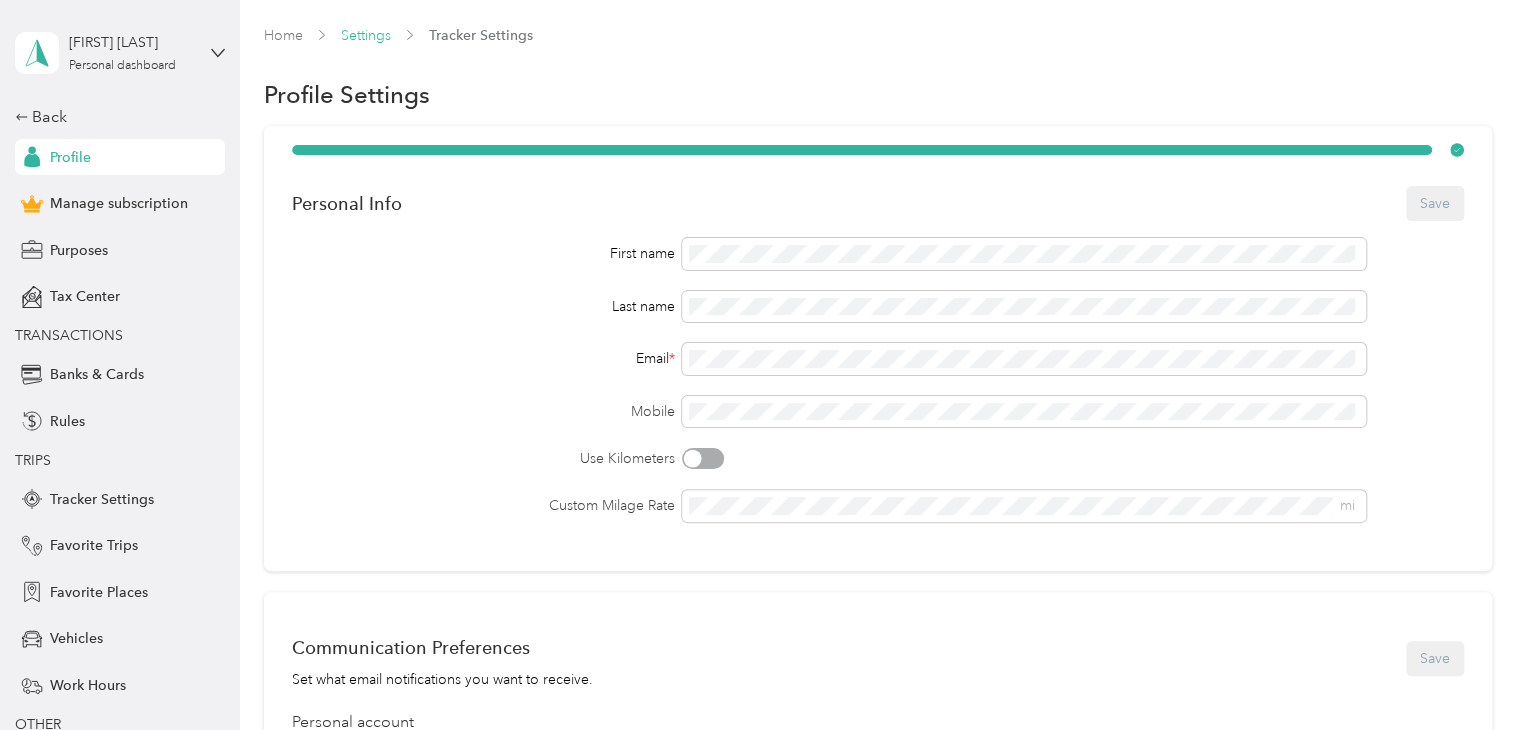 click on "Settings" at bounding box center (366, 35) 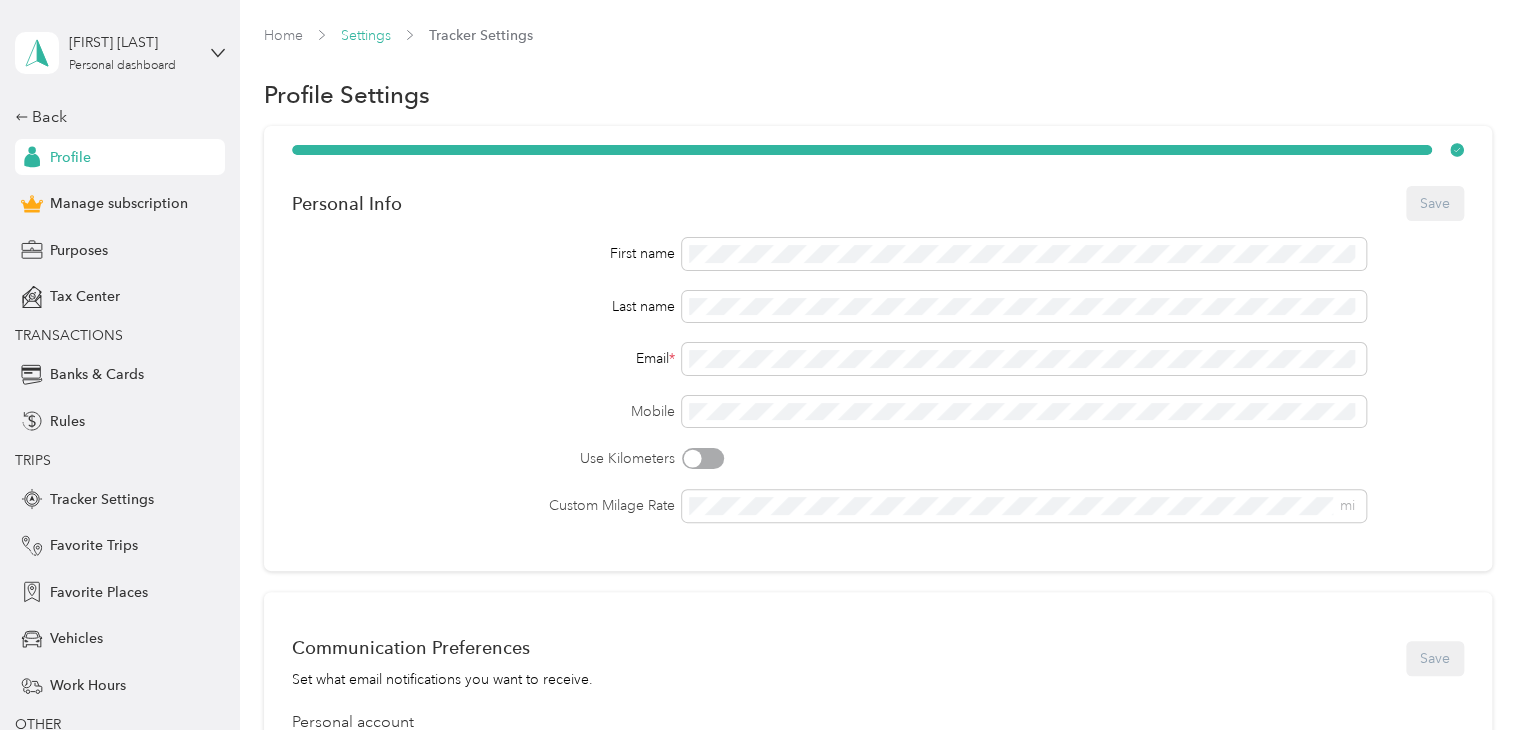 click on "Settings" at bounding box center (366, 35) 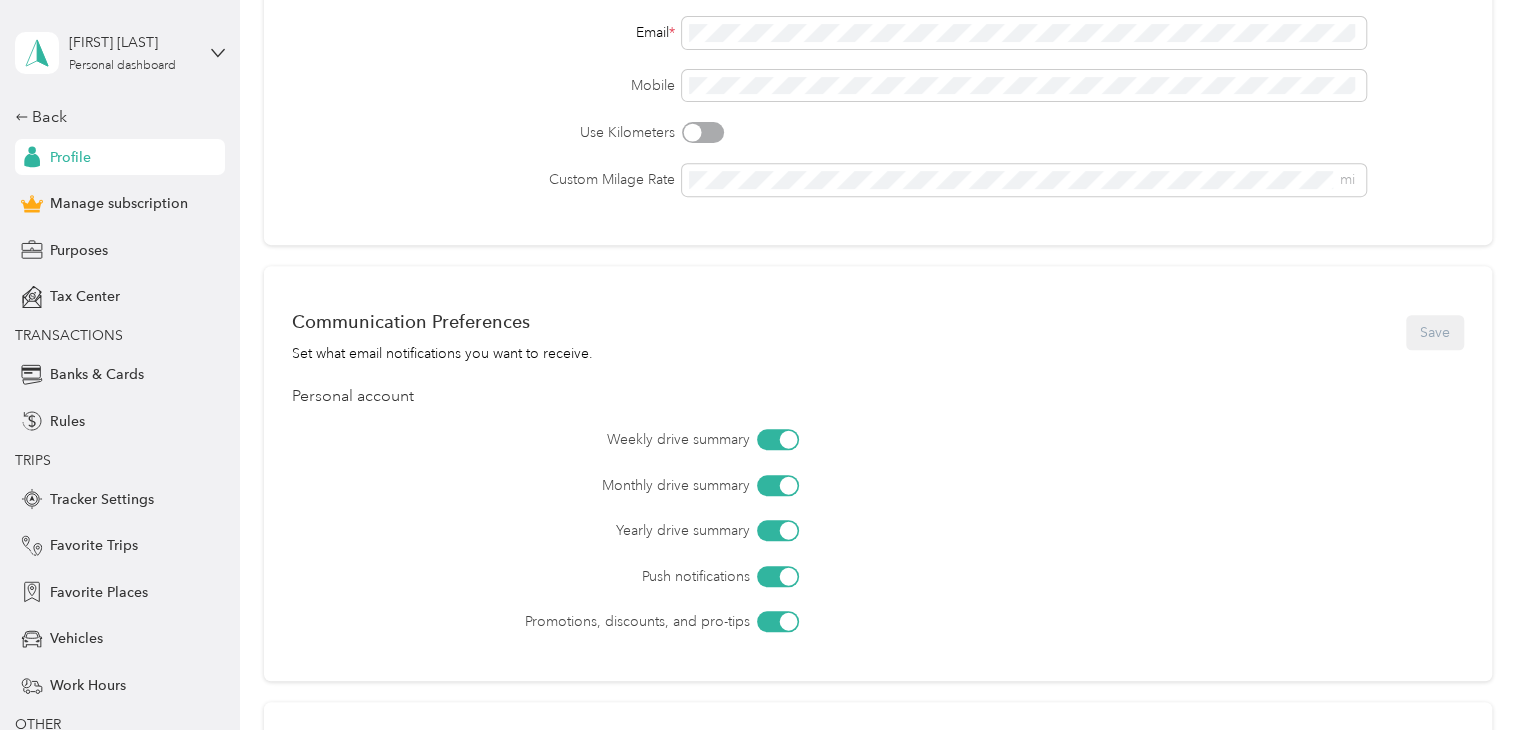 scroll, scrollTop: 0, scrollLeft: 0, axis: both 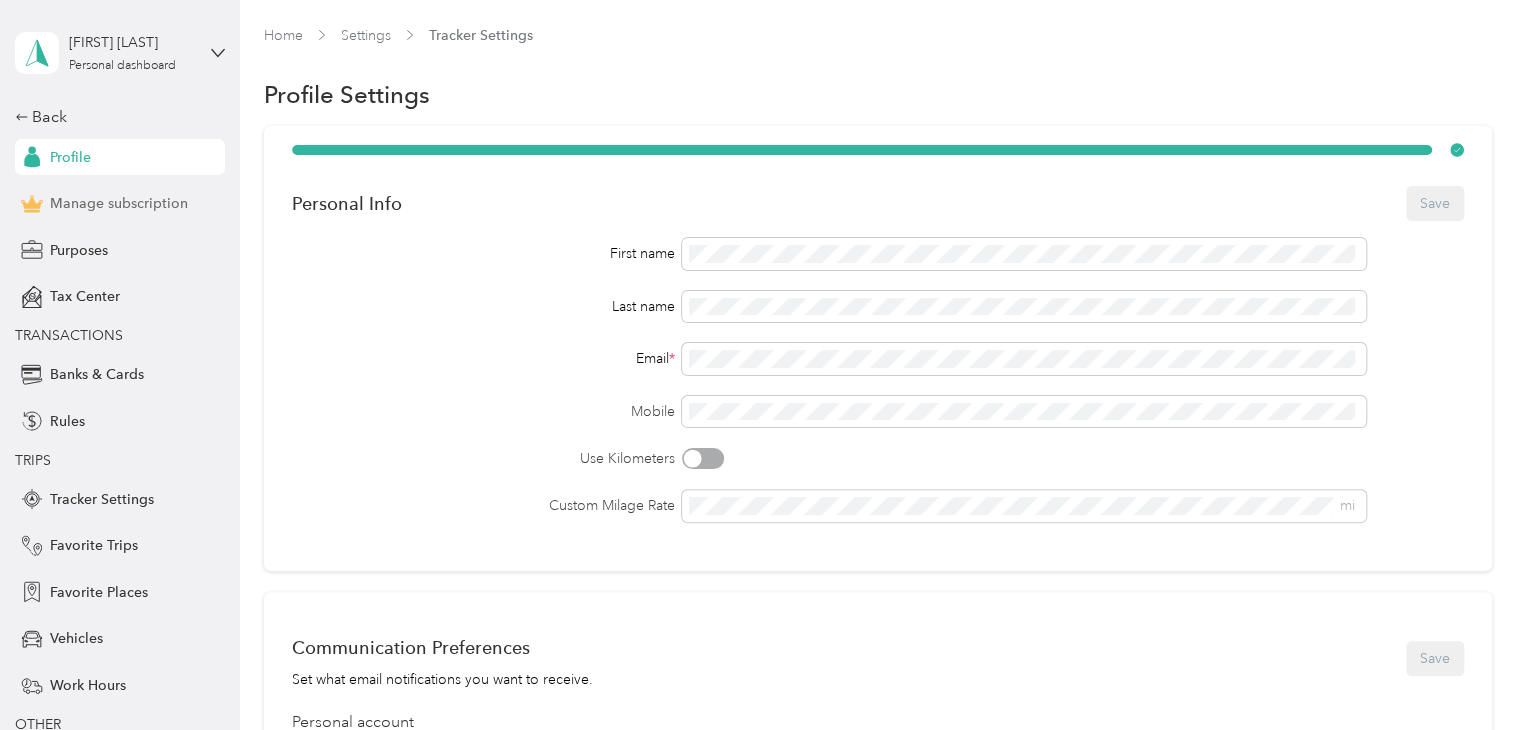 click on "Manage subscription" at bounding box center [119, 203] 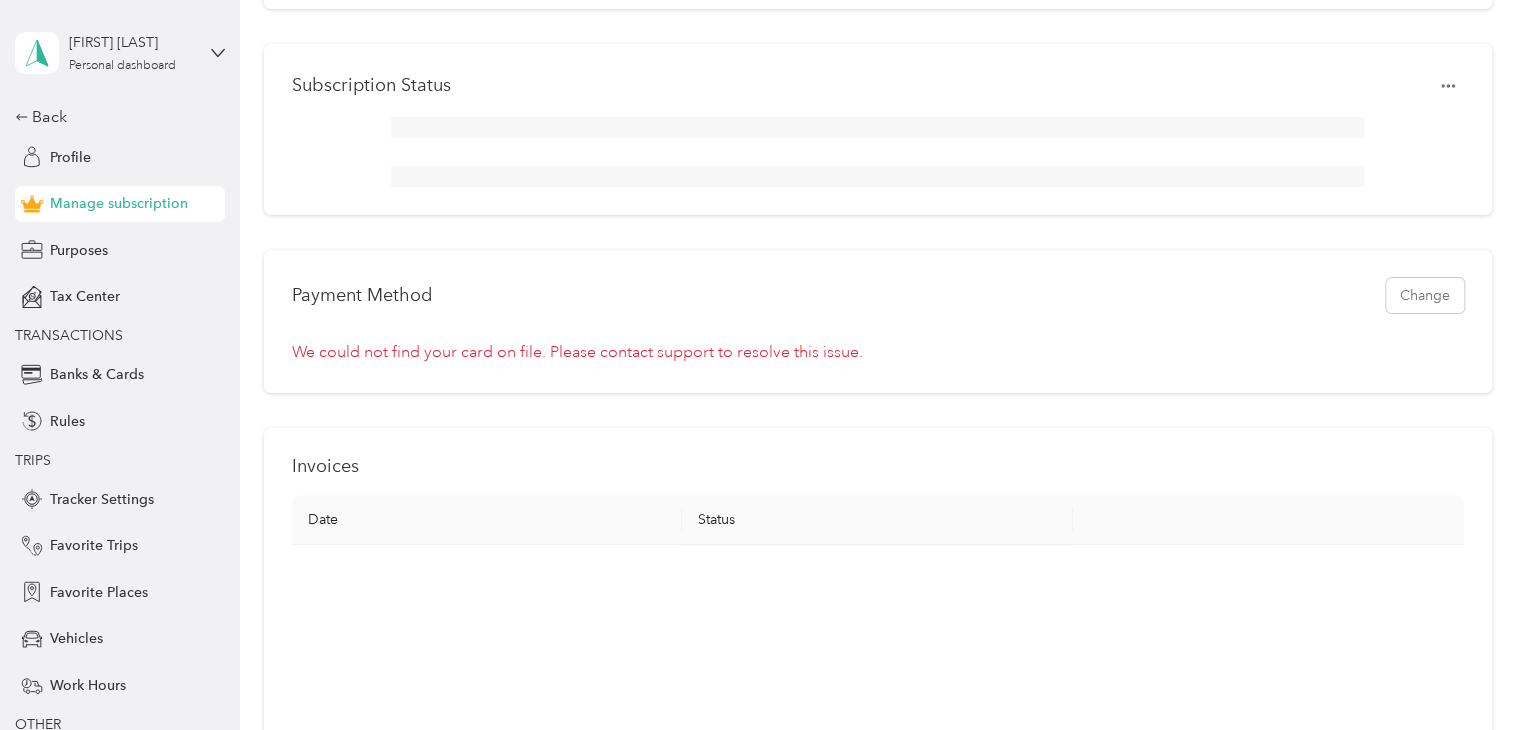 scroll, scrollTop: 383, scrollLeft: 0, axis: vertical 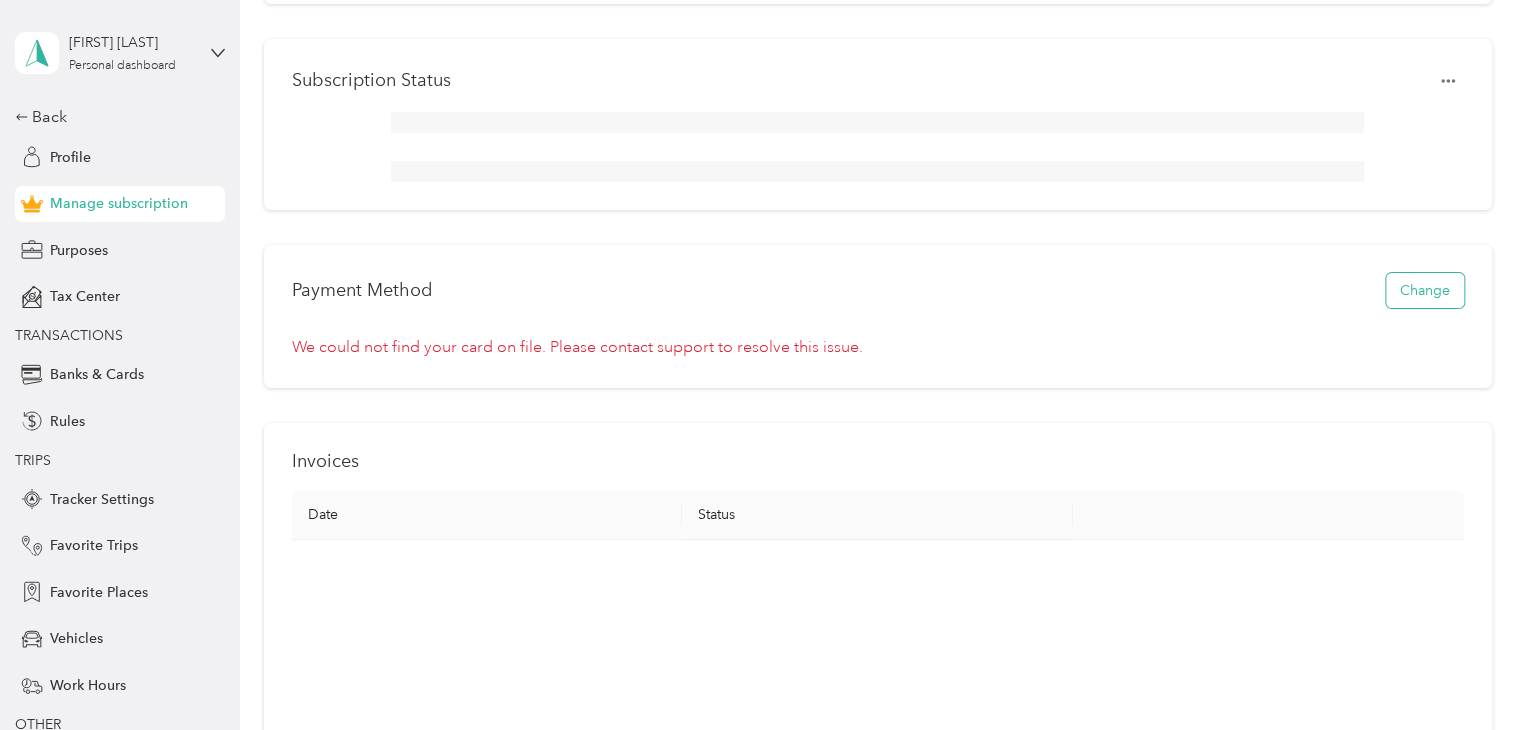 click on "Change" at bounding box center [1425, 290] 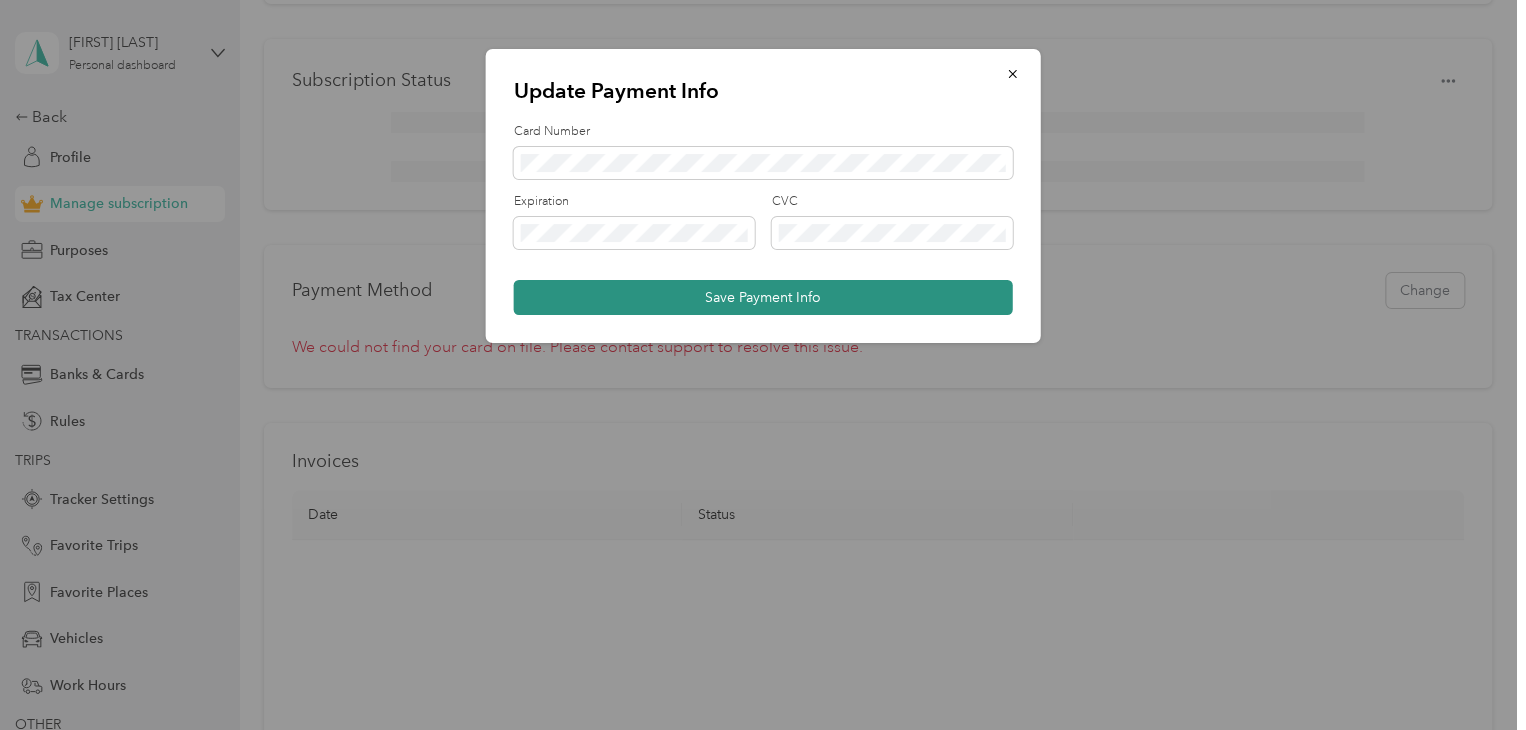 click on "Save Payment Info" at bounding box center (763, 297) 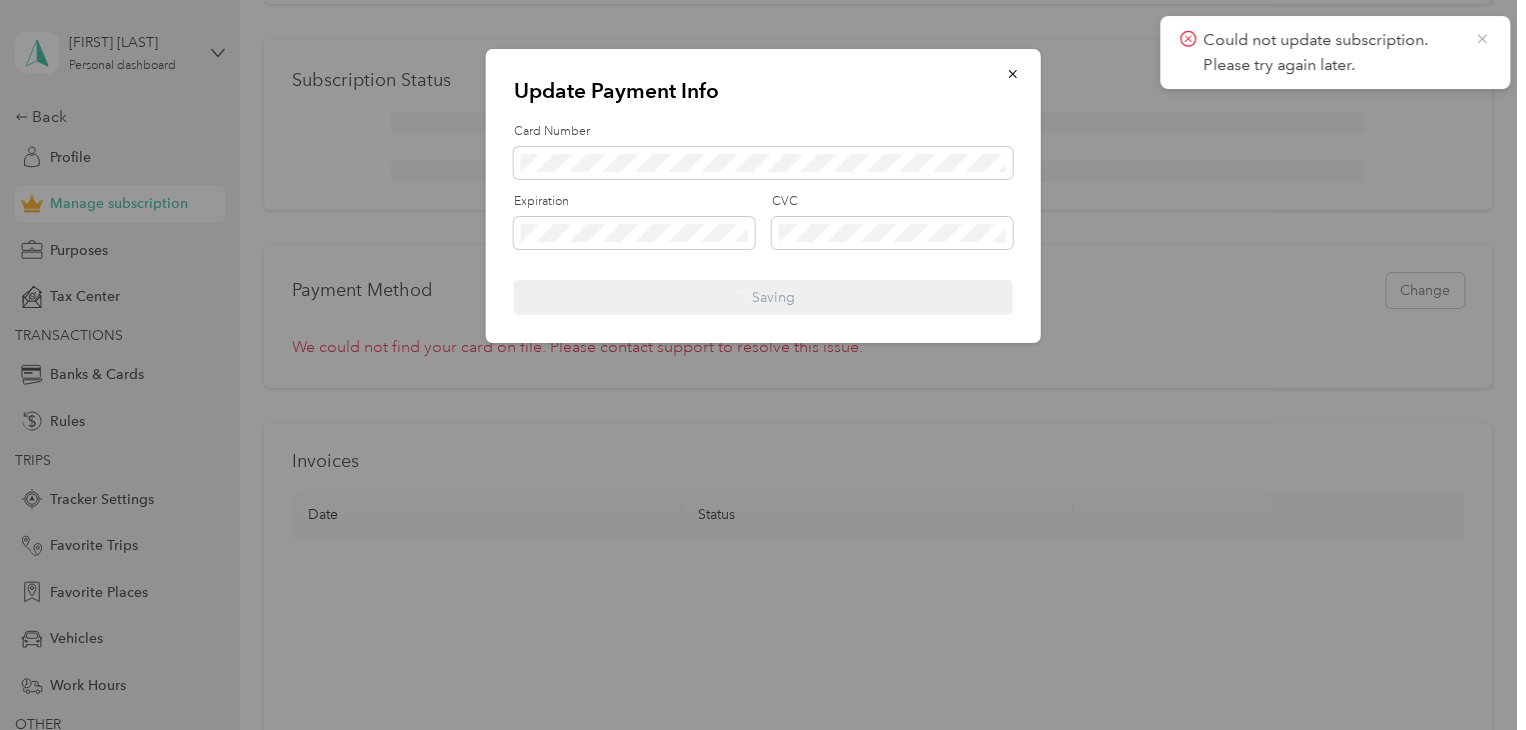 click 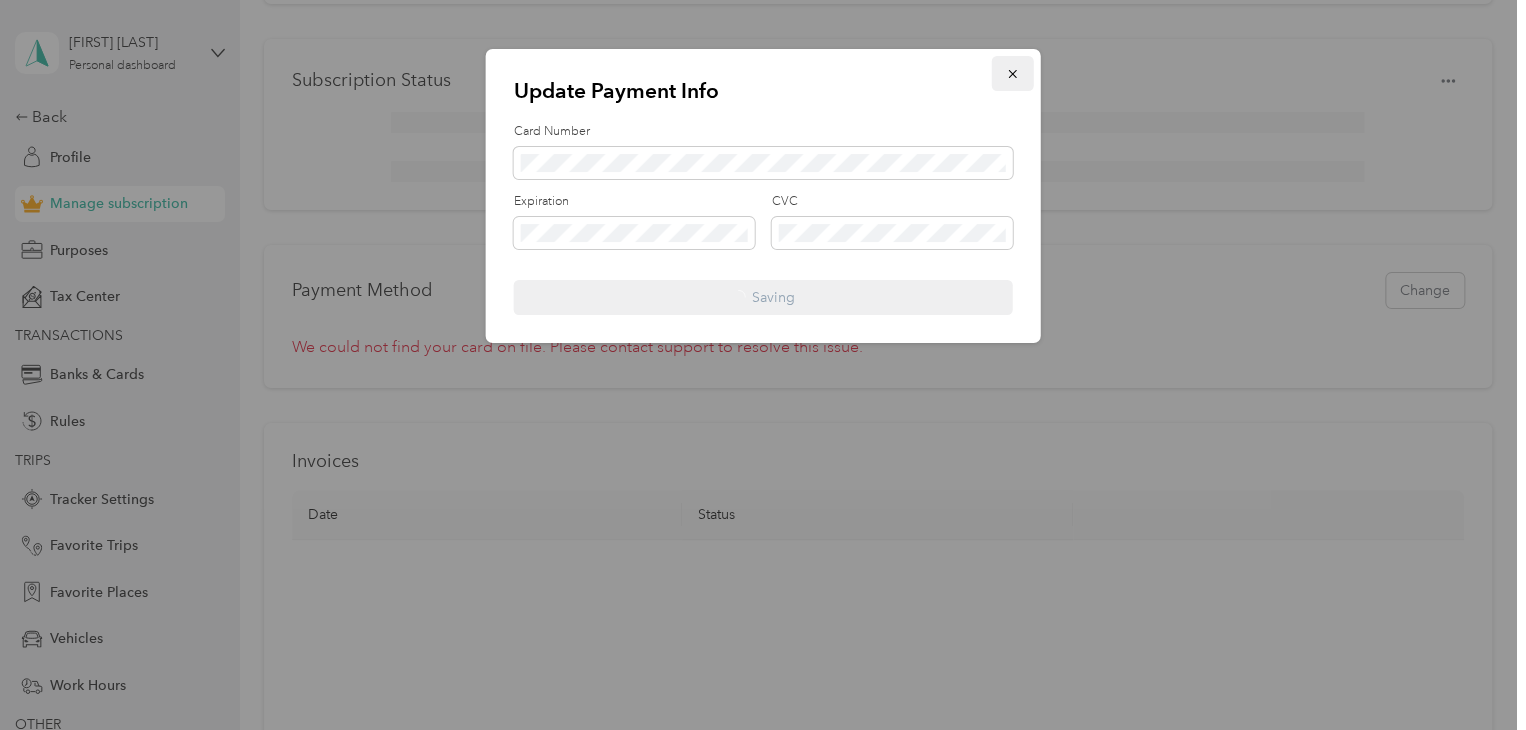 click at bounding box center [1013, 73] 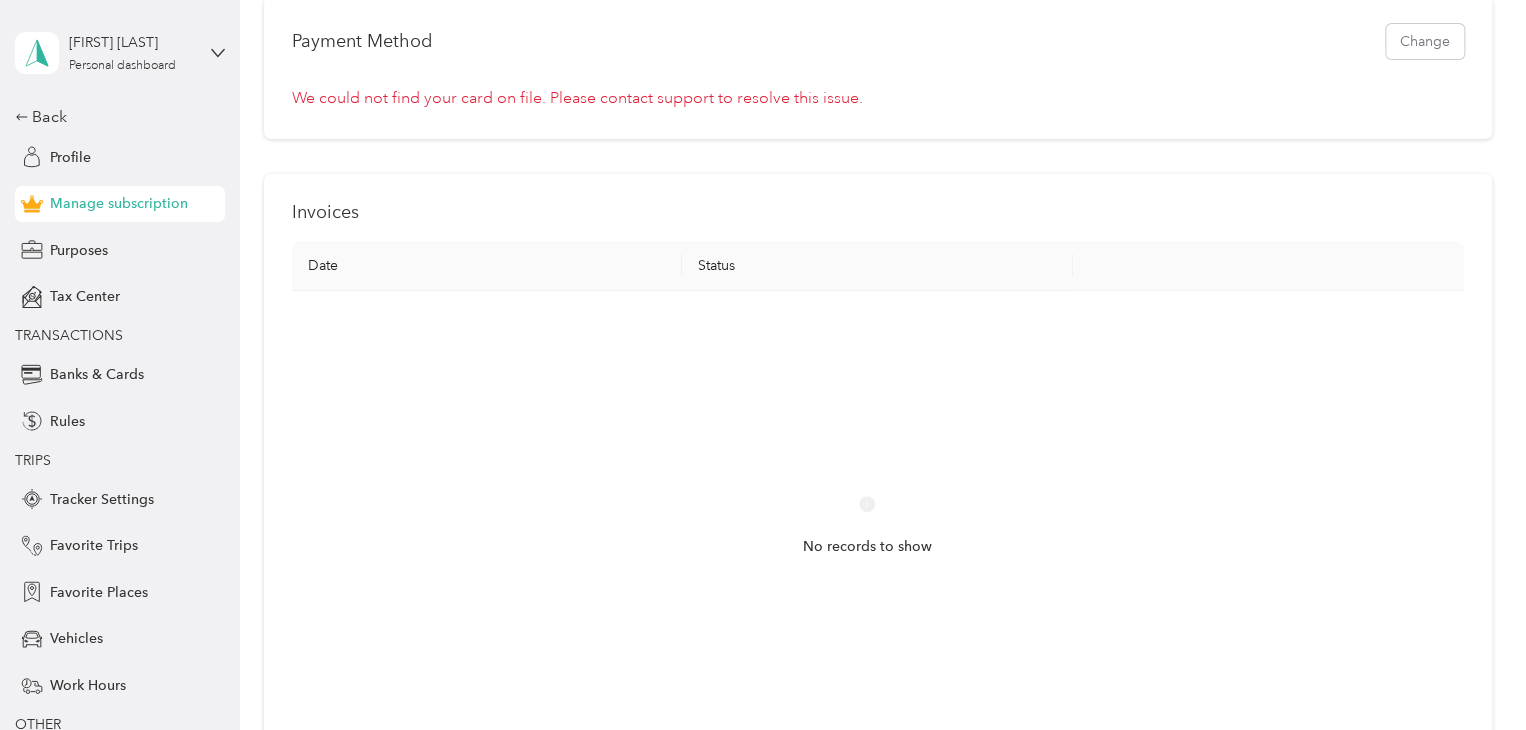 scroll, scrollTop: 635, scrollLeft: 0, axis: vertical 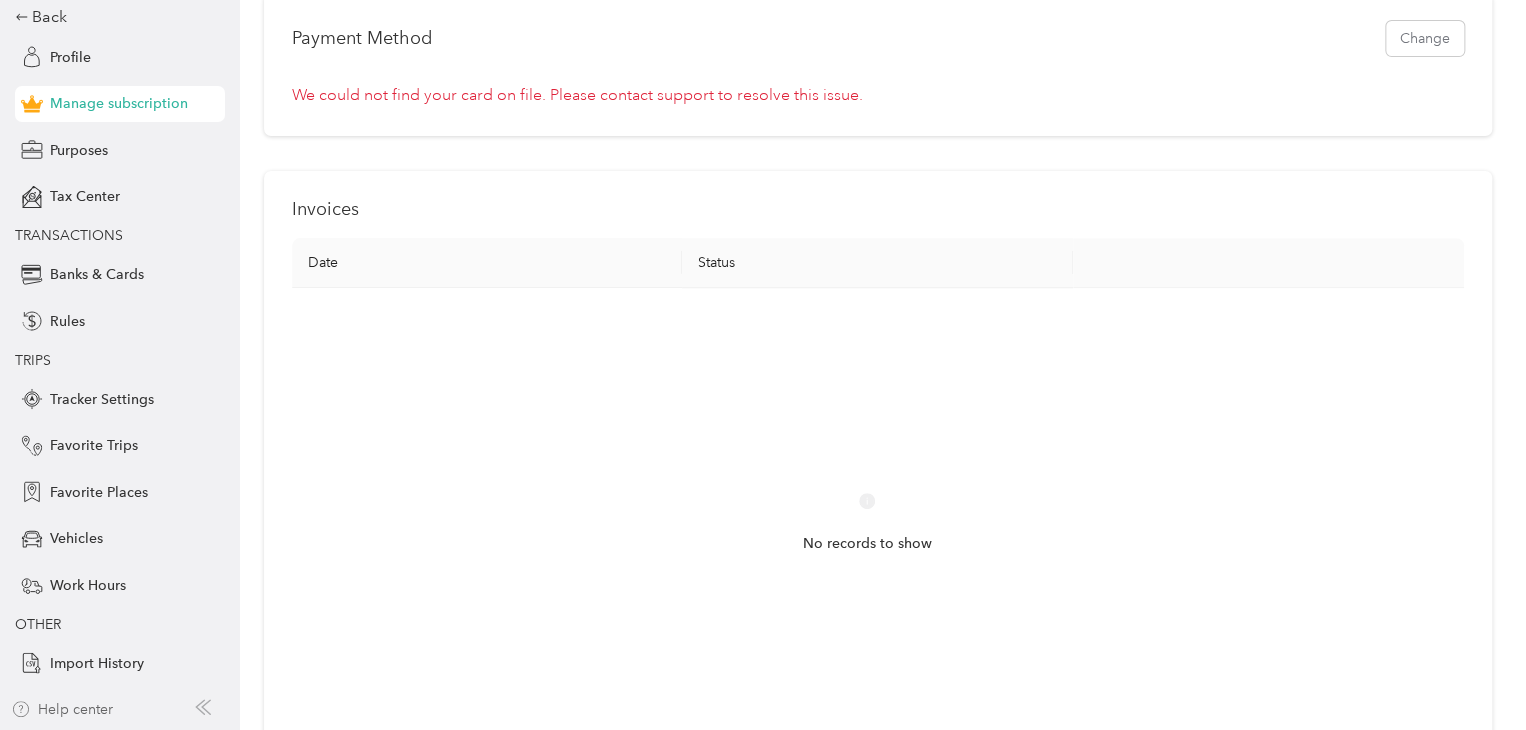 click on "Help center" at bounding box center (62, 709) 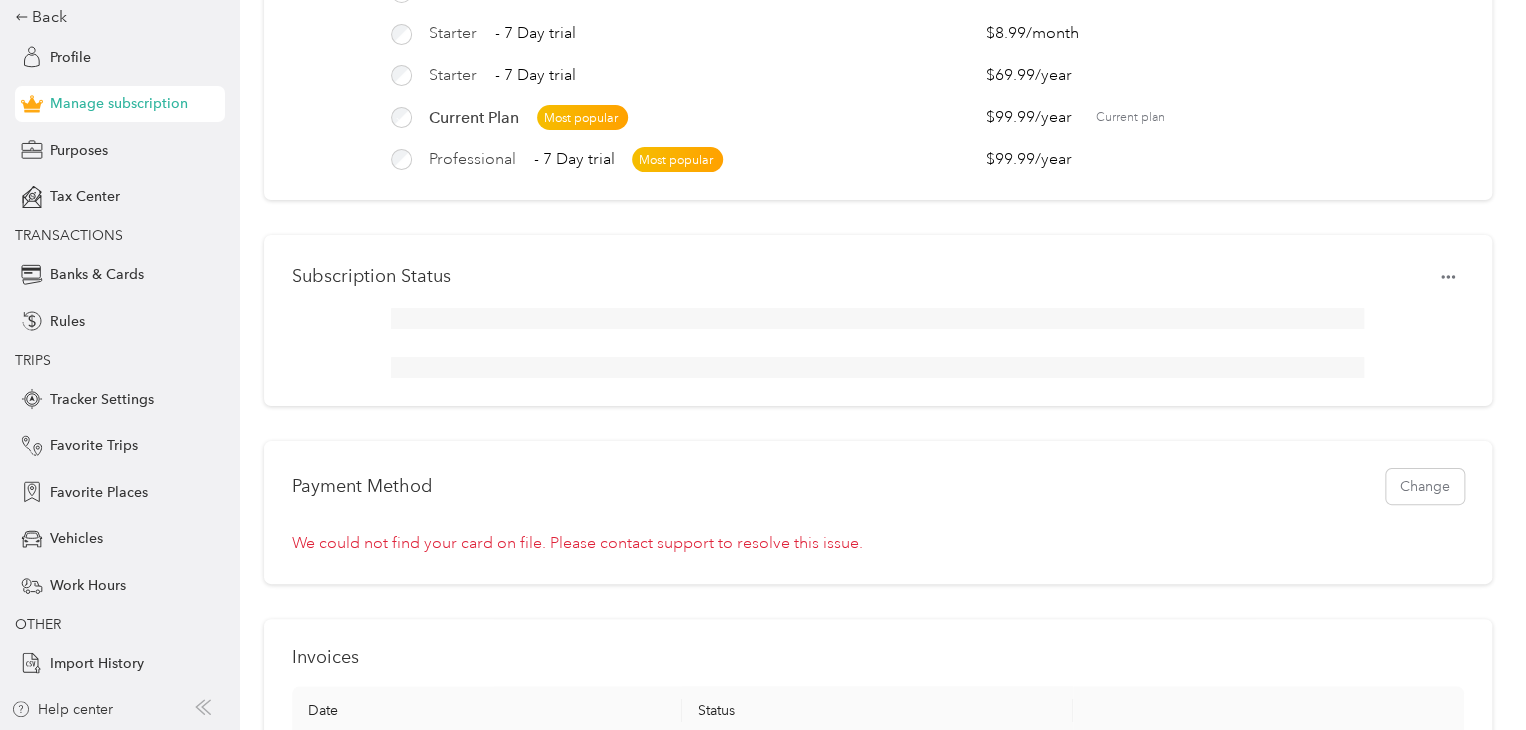 scroll, scrollTop: 0, scrollLeft: 0, axis: both 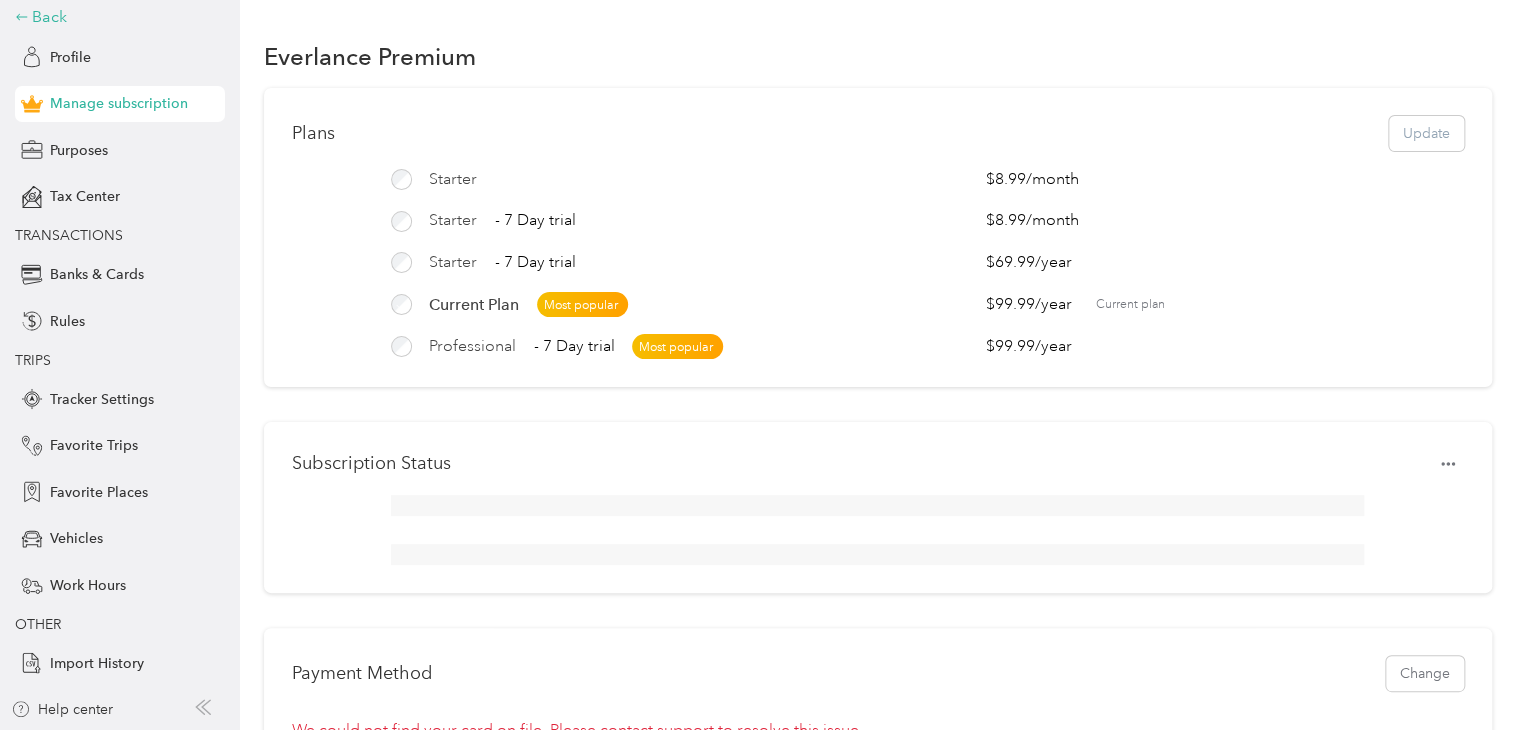 click on "Back" at bounding box center (115, 17) 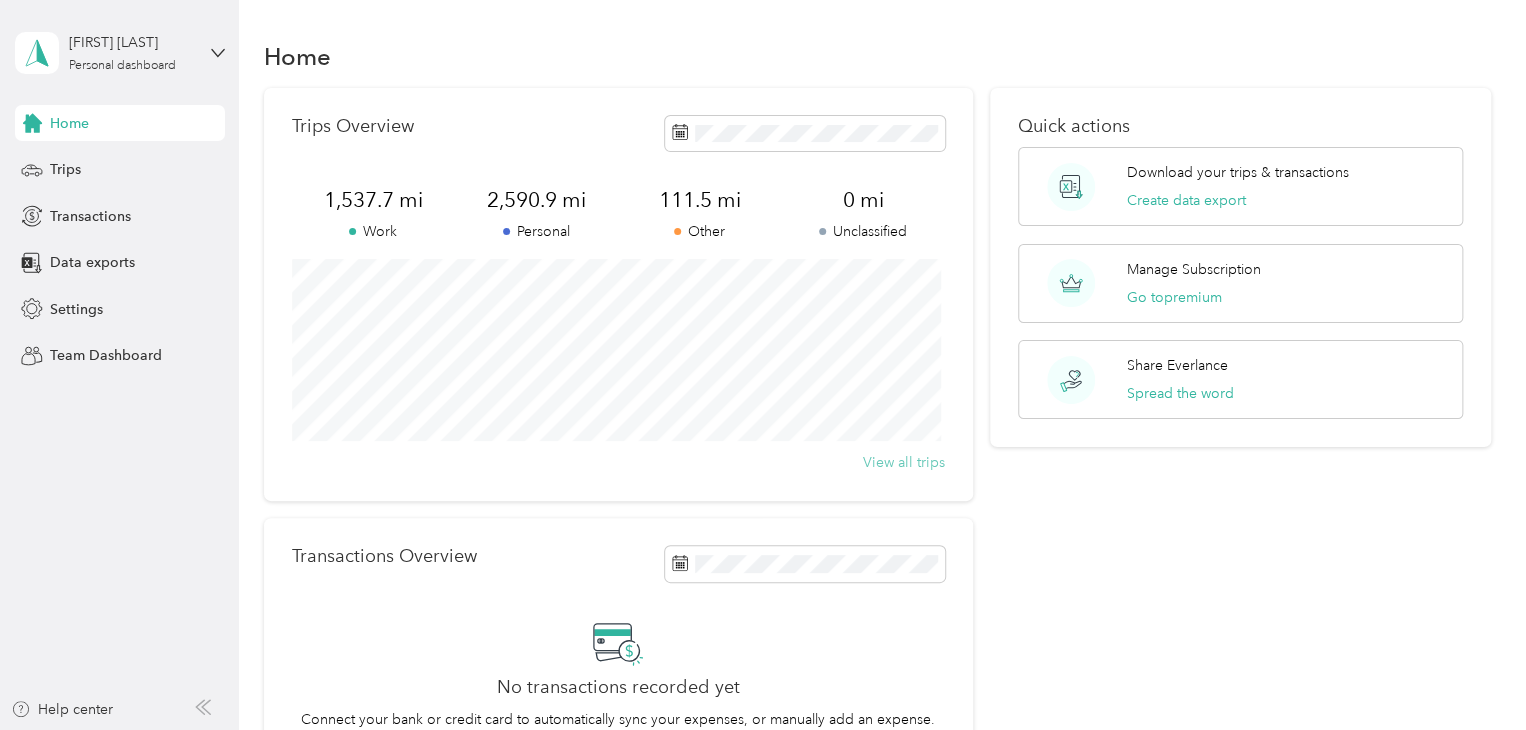 click on "View all trips" at bounding box center (904, 462) 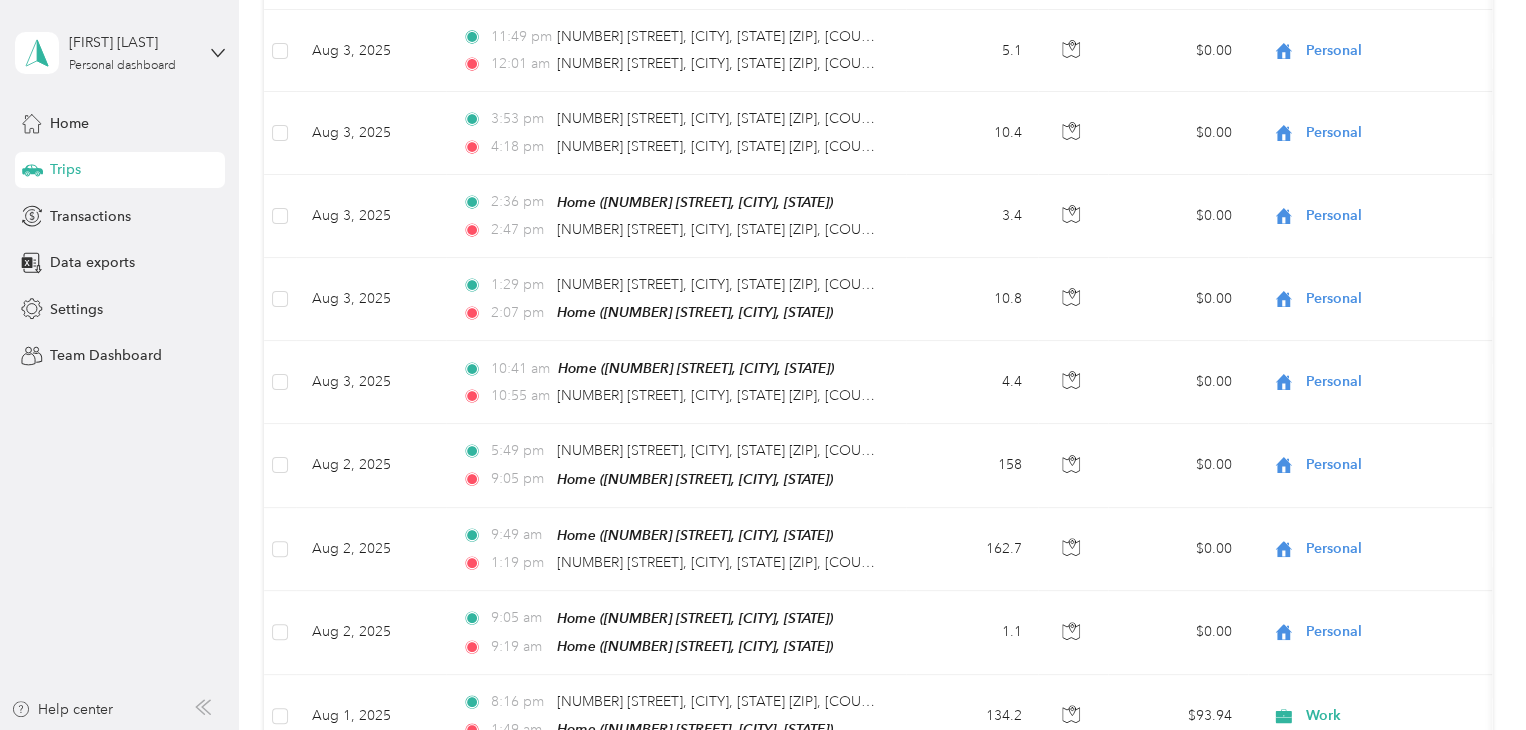 scroll, scrollTop: 1000, scrollLeft: 0, axis: vertical 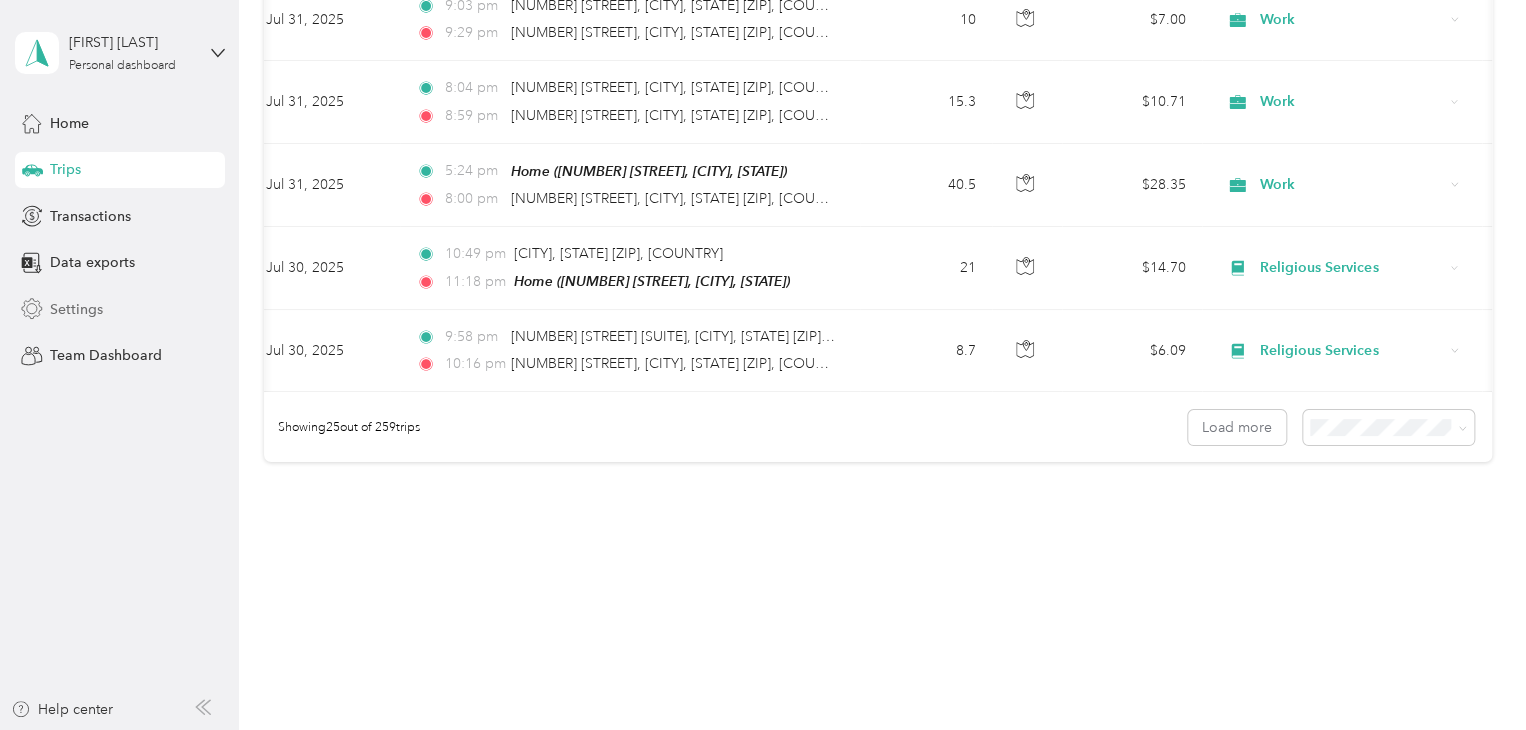 click on "Settings" at bounding box center (76, 309) 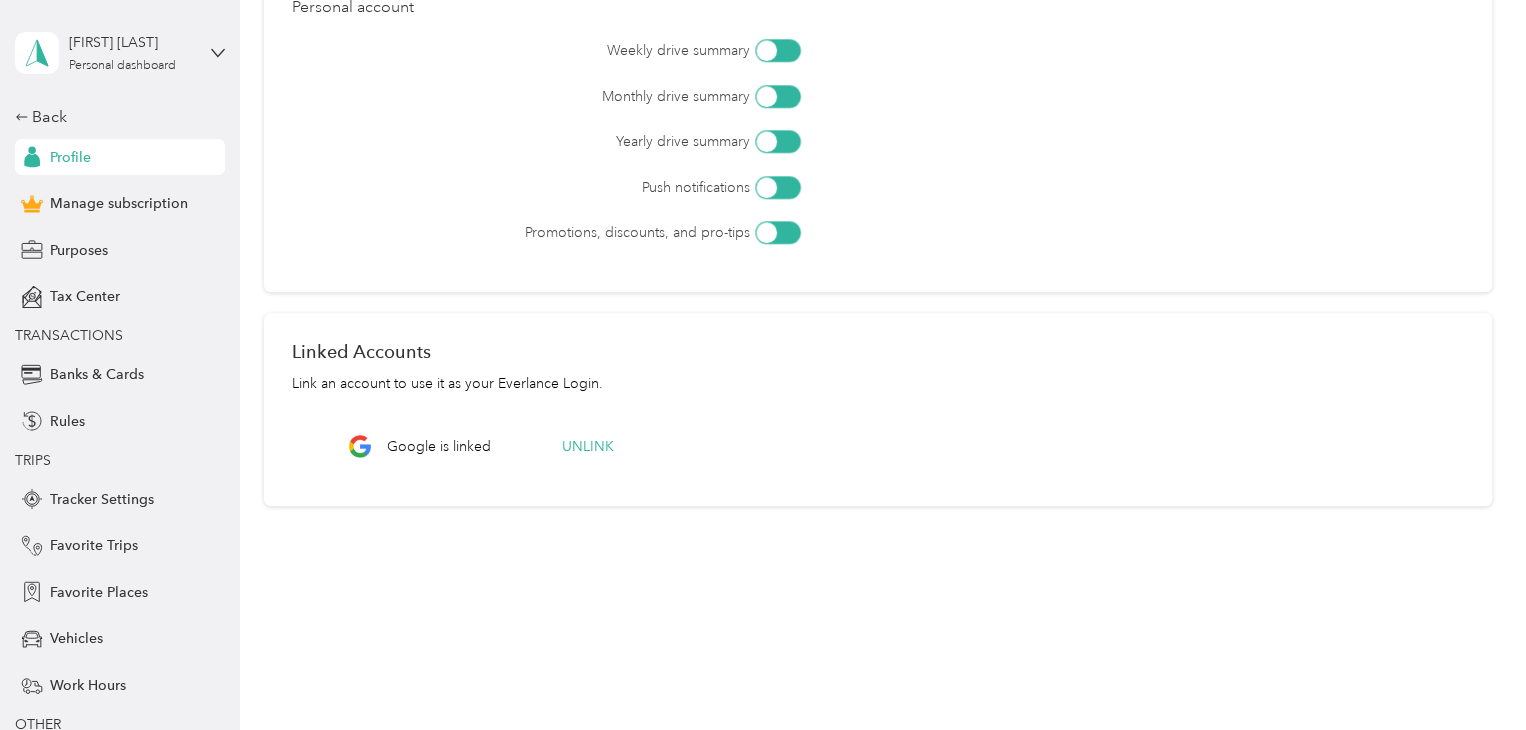scroll, scrollTop: 715, scrollLeft: 0, axis: vertical 